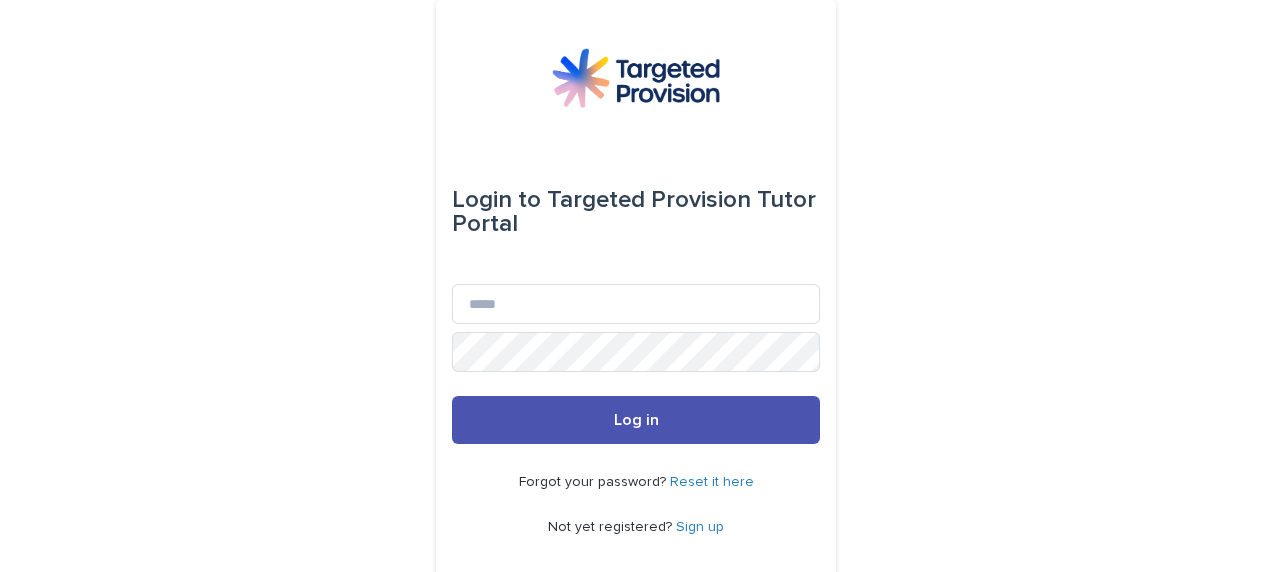 scroll, scrollTop: 0, scrollLeft: 0, axis: both 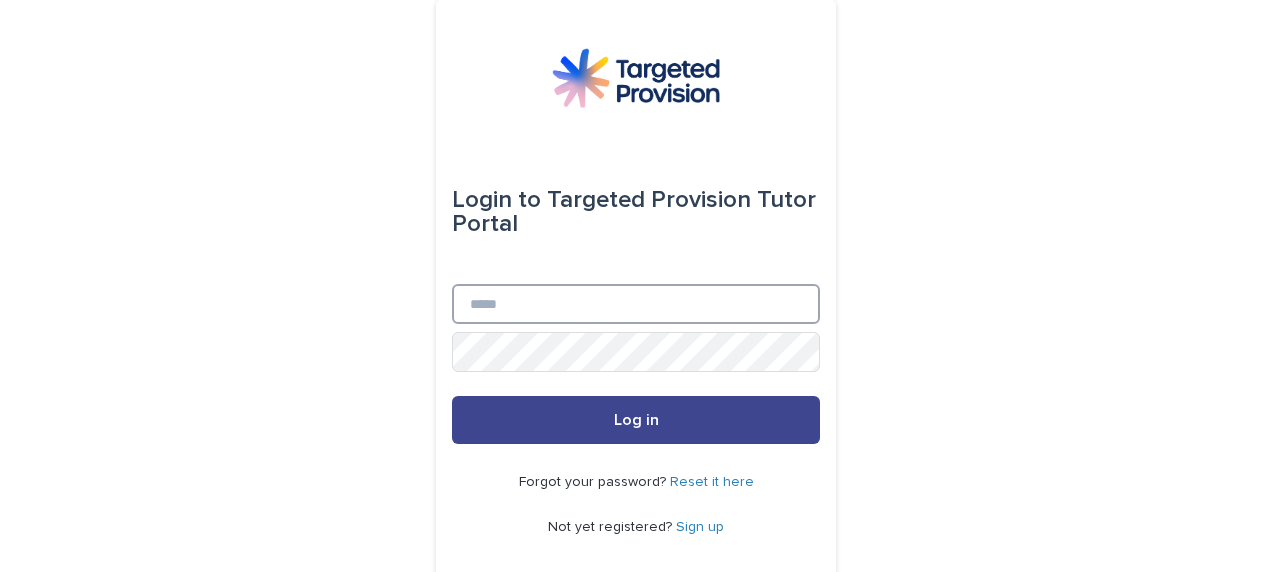 type on "**********" 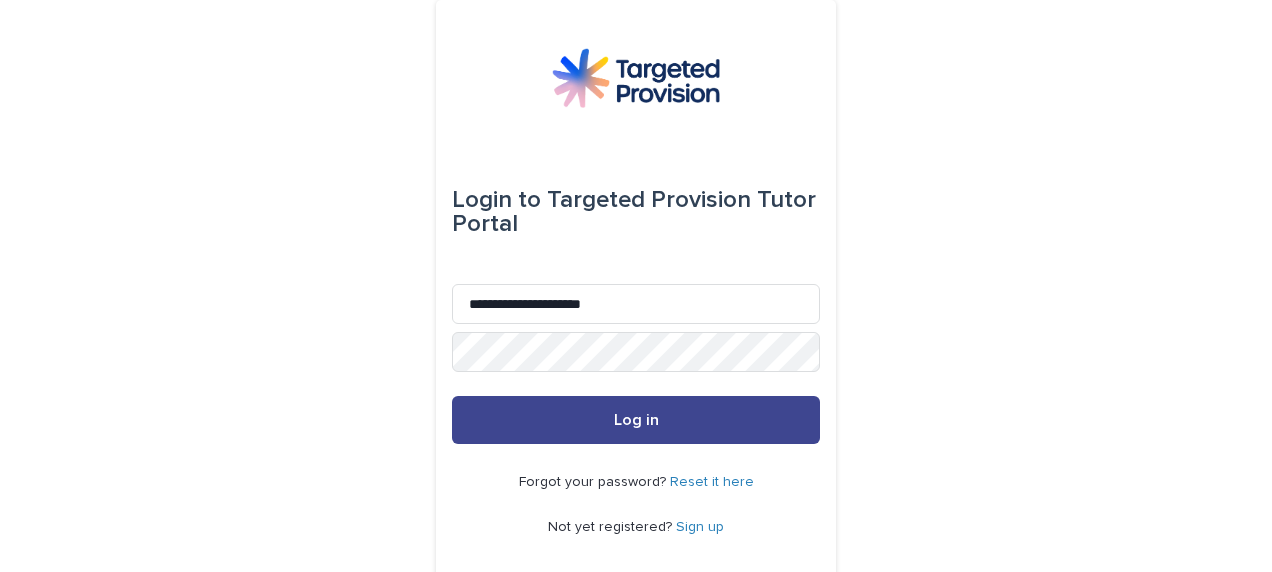 click on "Log in" at bounding box center [636, 420] 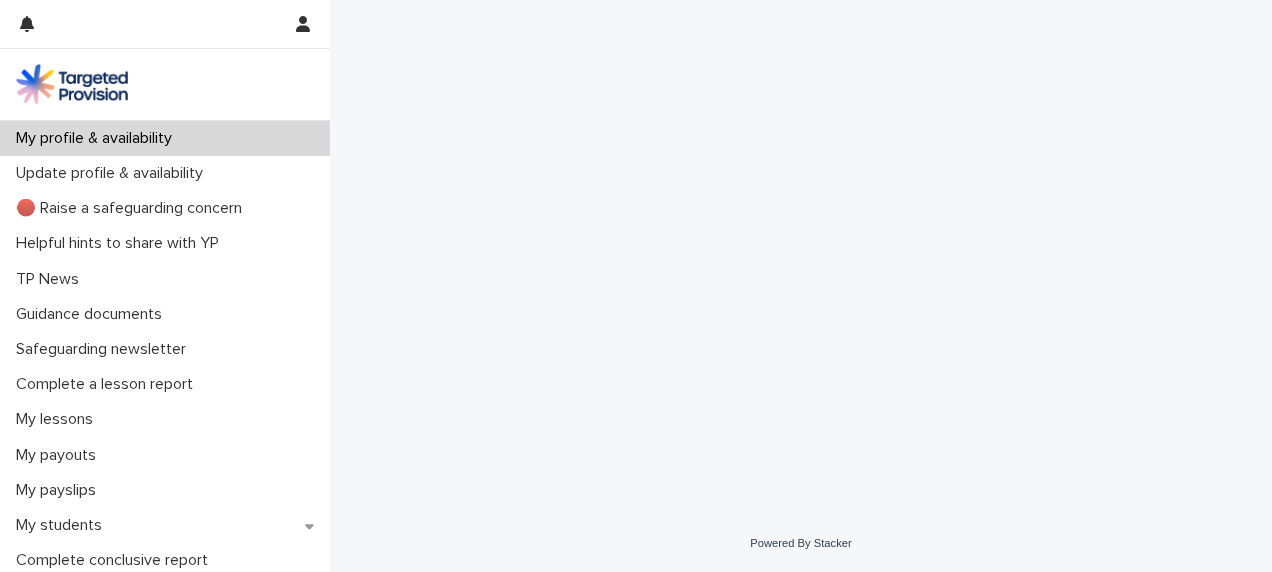 scroll, scrollTop: 0, scrollLeft: 0, axis: both 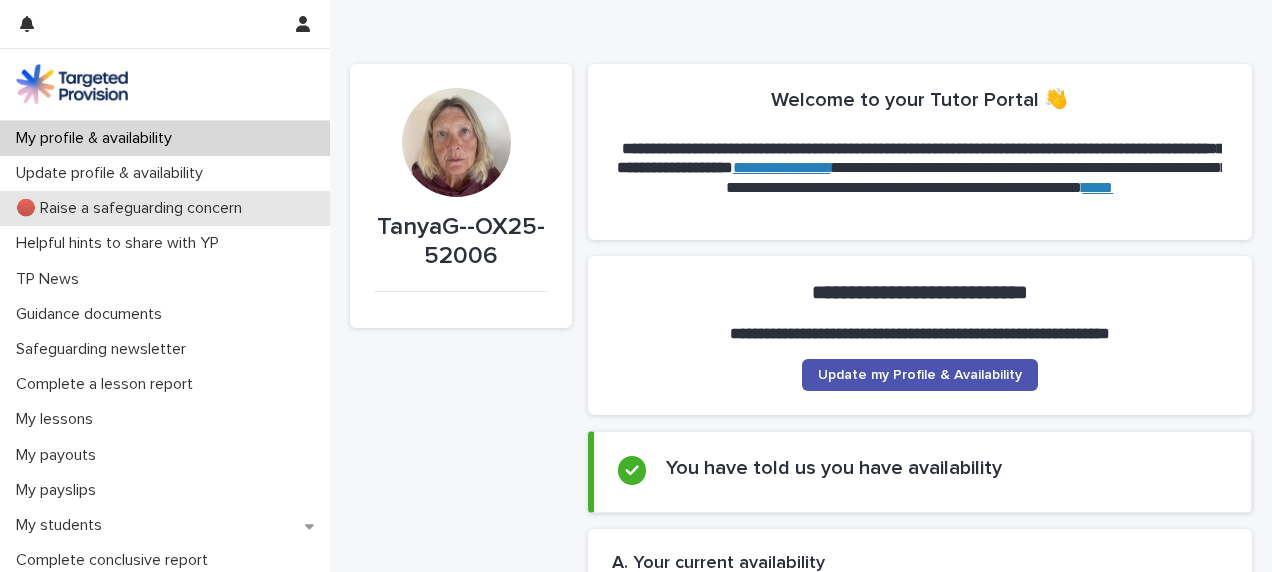 click on "🔴 Raise a safeguarding concern" at bounding box center (133, 208) 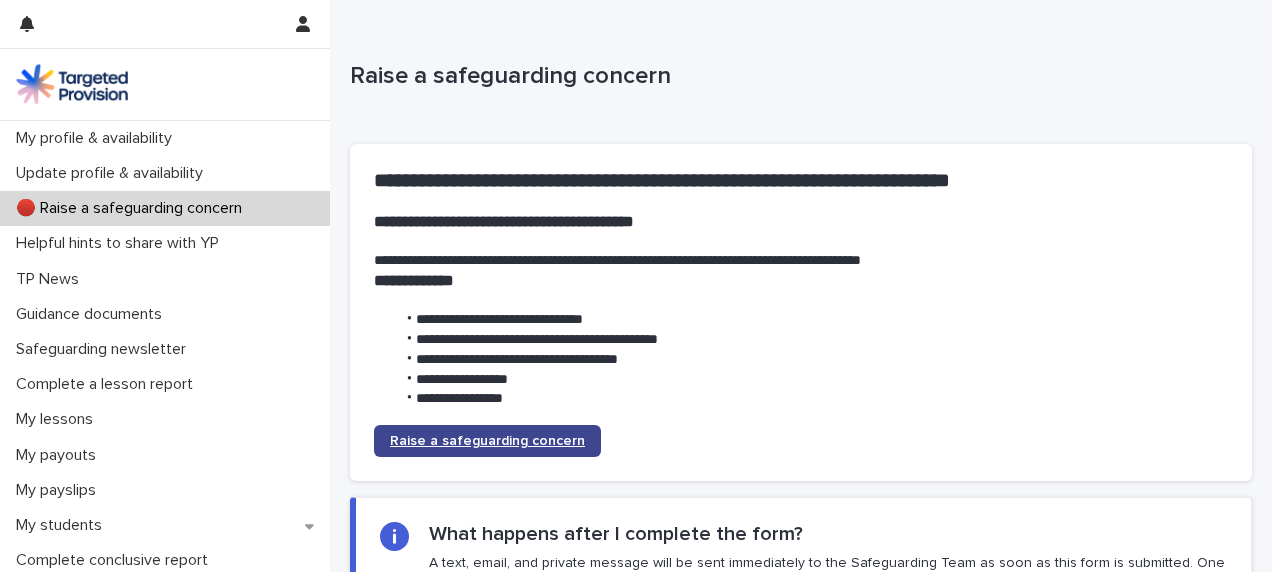 click on "Raise a safeguarding concern" at bounding box center (487, 441) 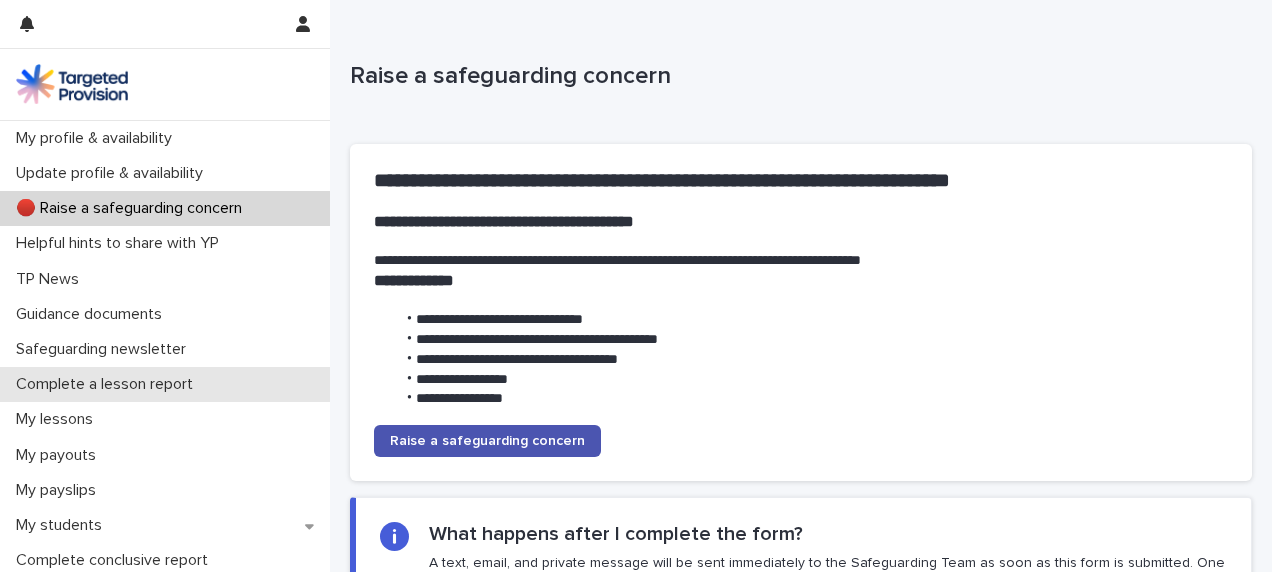 click on "Complete a lesson report" at bounding box center (108, 384) 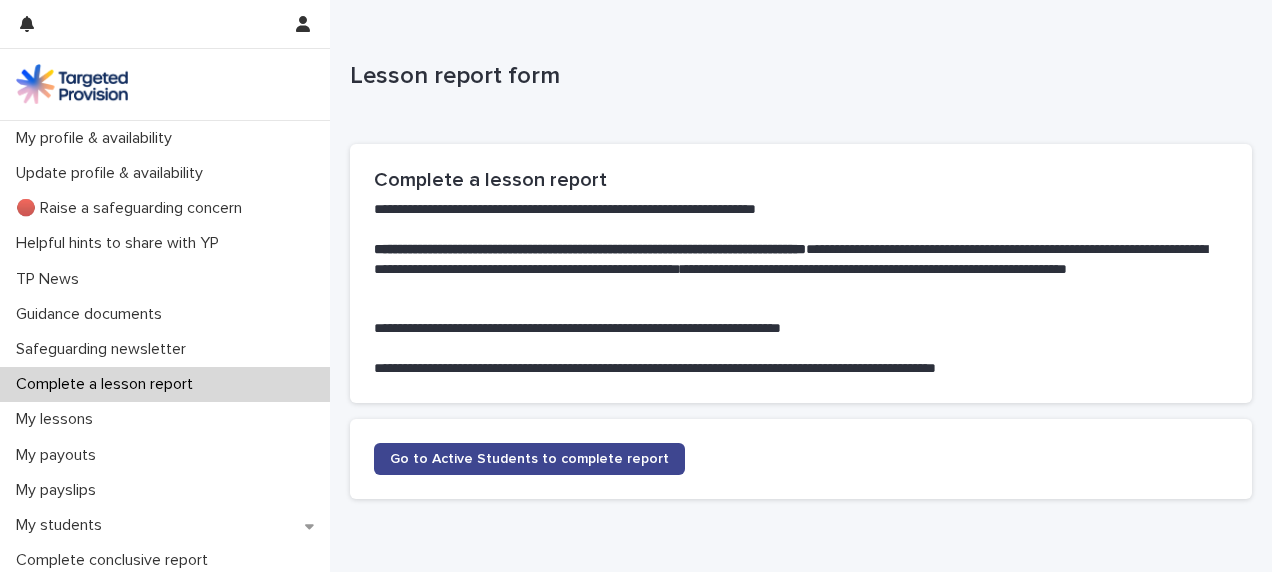 click on "Go to Active Students to complete report" at bounding box center [529, 459] 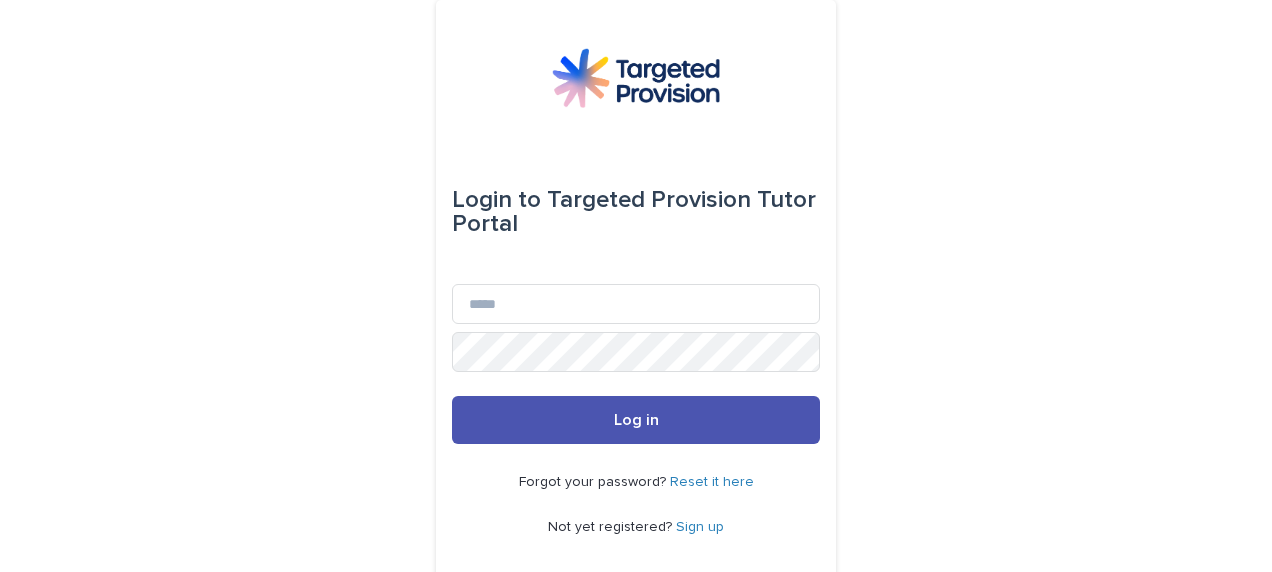scroll, scrollTop: 0, scrollLeft: 0, axis: both 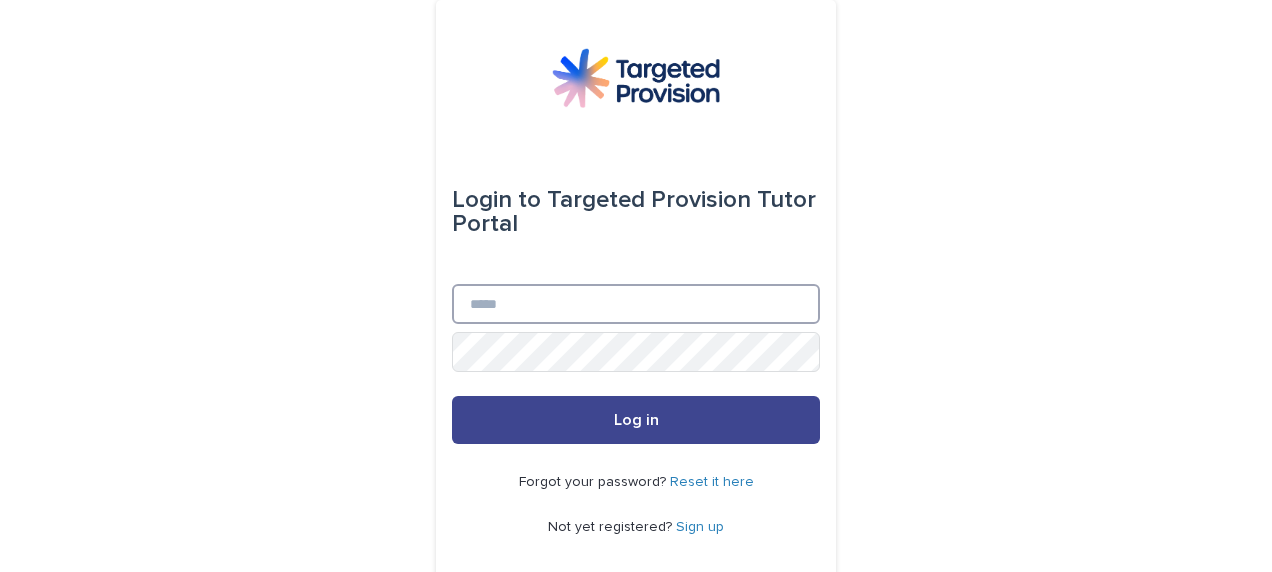 type on "**********" 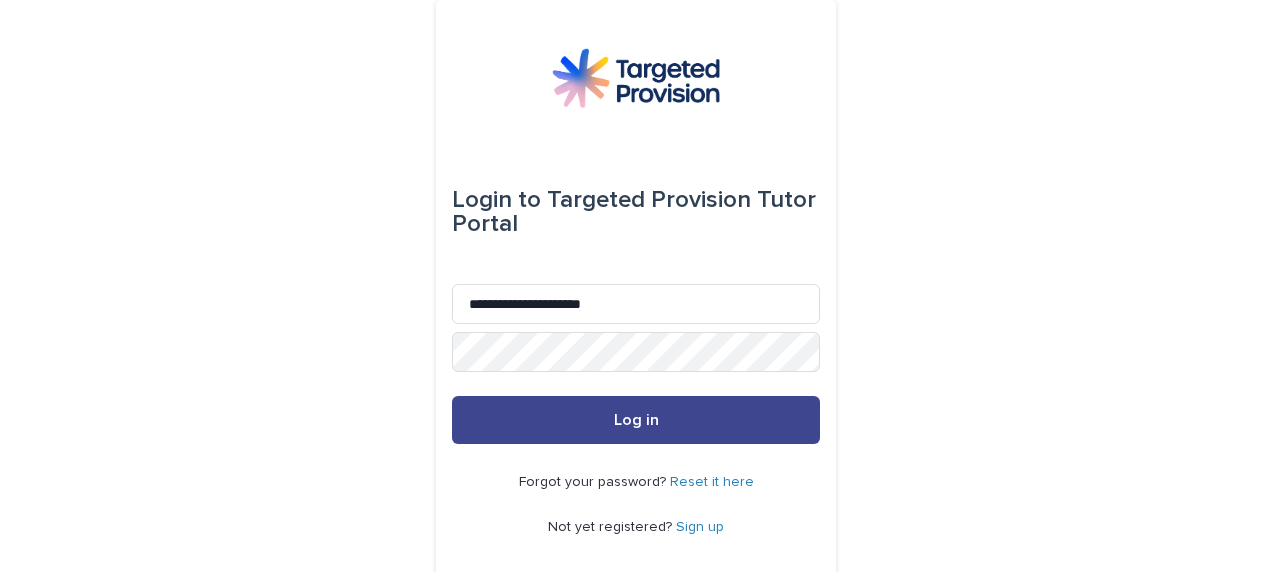 click on "Log in" at bounding box center (636, 420) 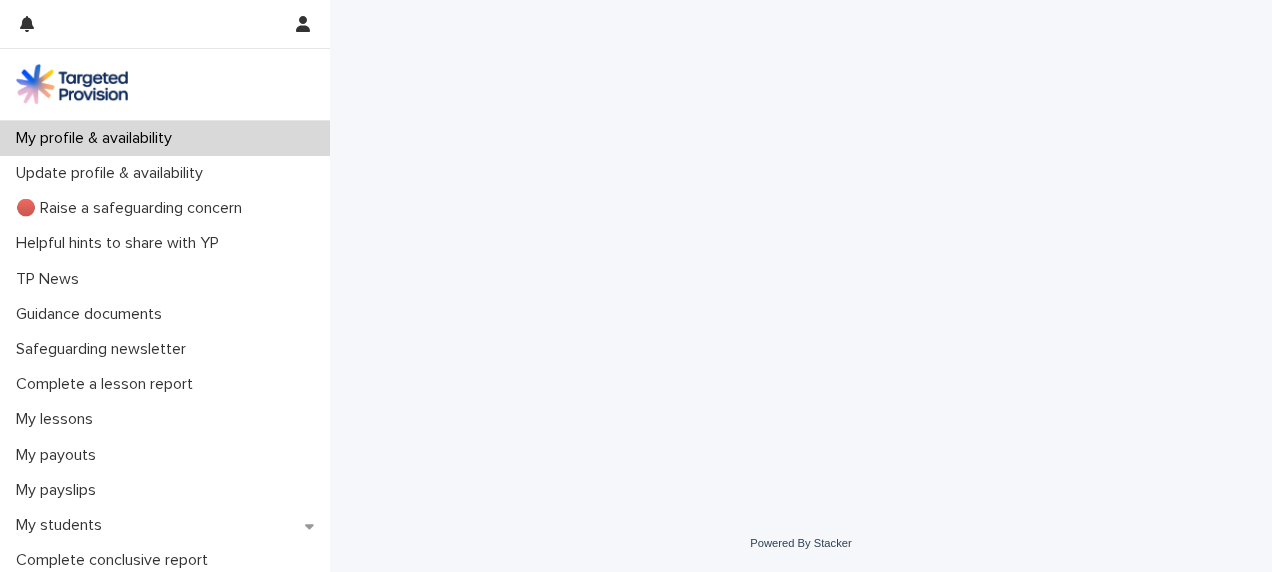 scroll, scrollTop: 0, scrollLeft: 0, axis: both 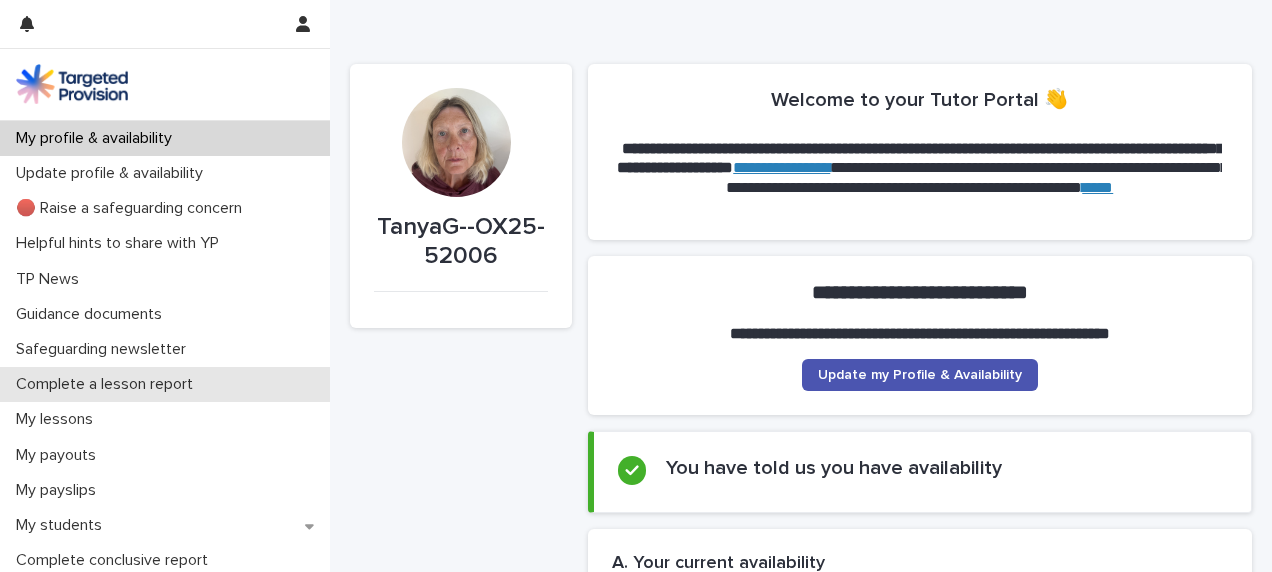click on "Complete a lesson report" at bounding box center [165, 384] 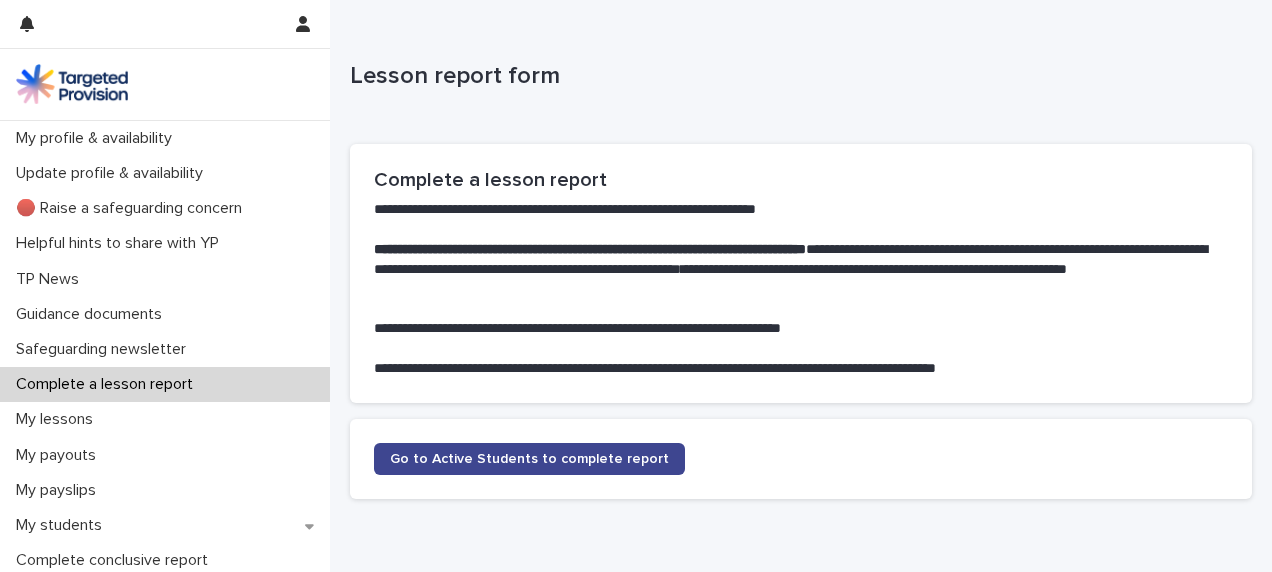 click on "Go to Active Students to complete report" at bounding box center [529, 459] 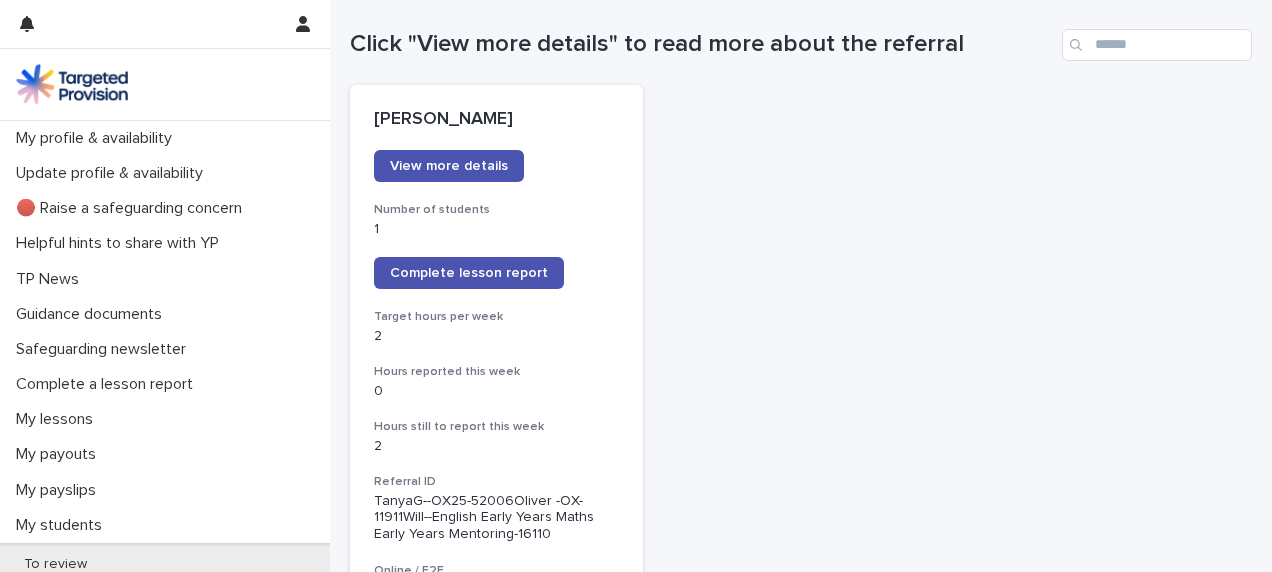 scroll, scrollTop: 346, scrollLeft: 0, axis: vertical 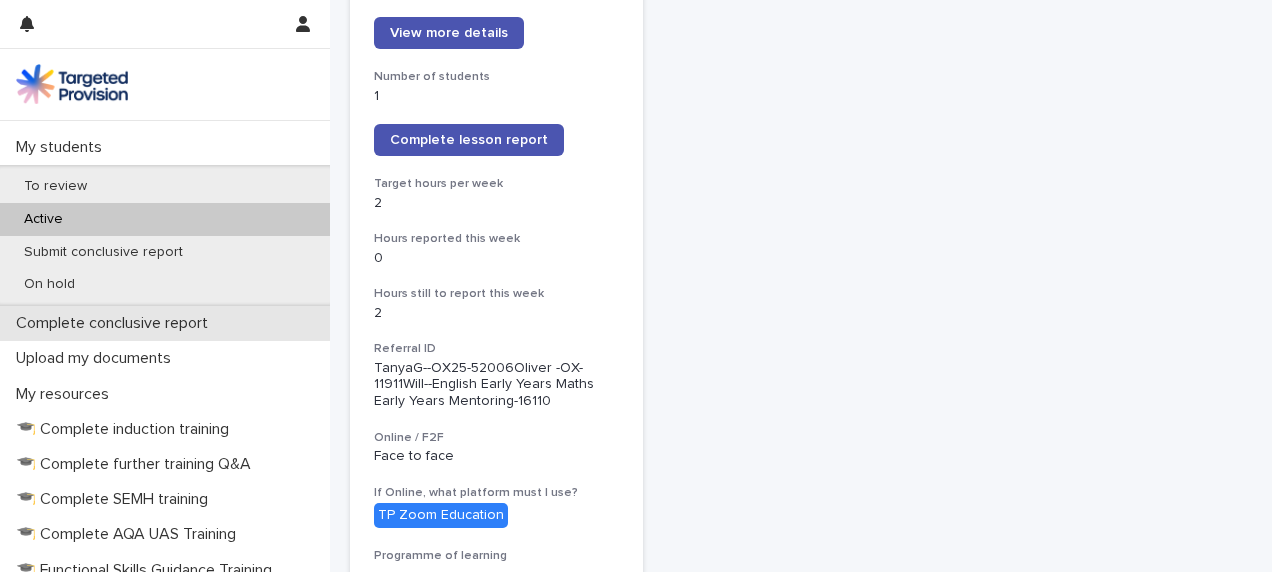 click on "Complete conclusive report" at bounding box center (116, 323) 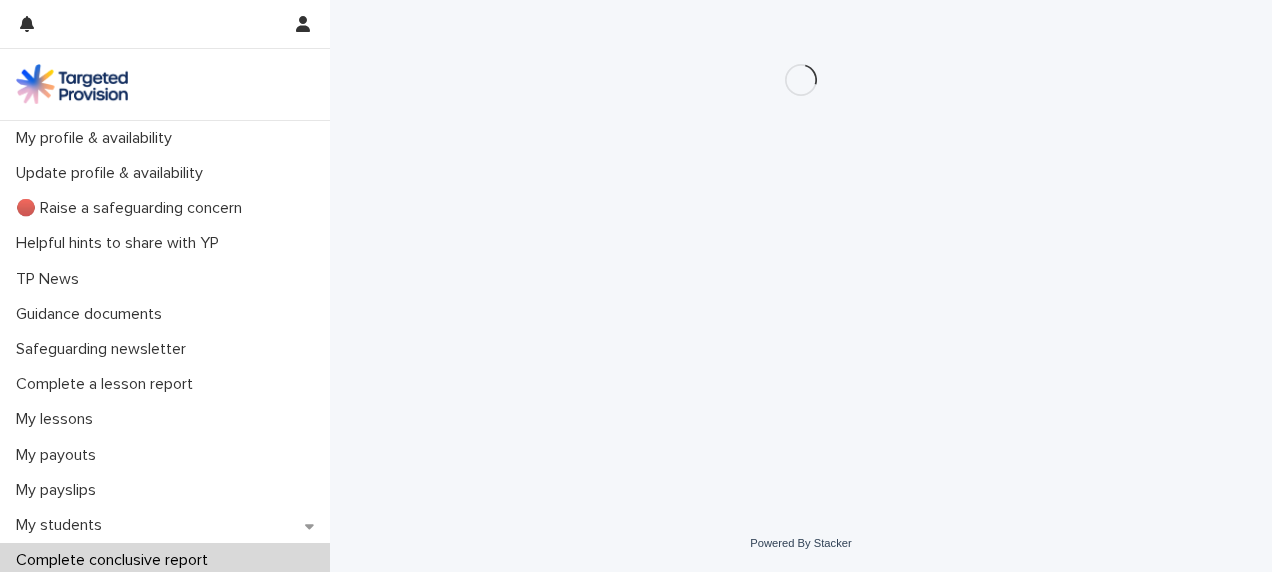 scroll, scrollTop: 0, scrollLeft: 0, axis: both 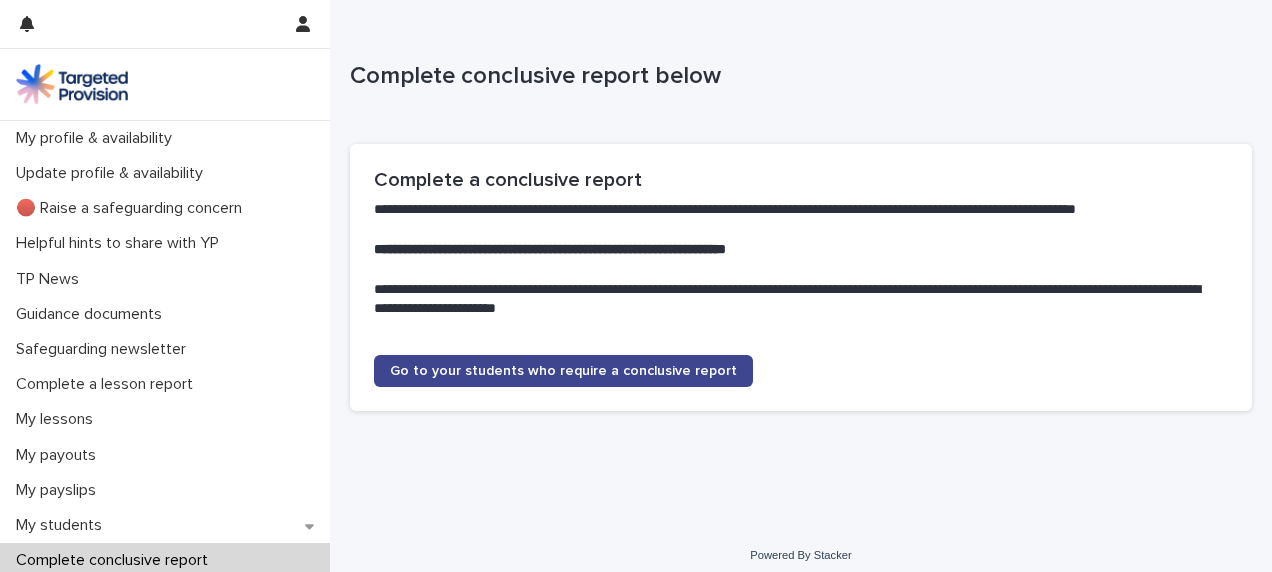 click on "Go to your students who require a conclusive report" at bounding box center [563, 371] 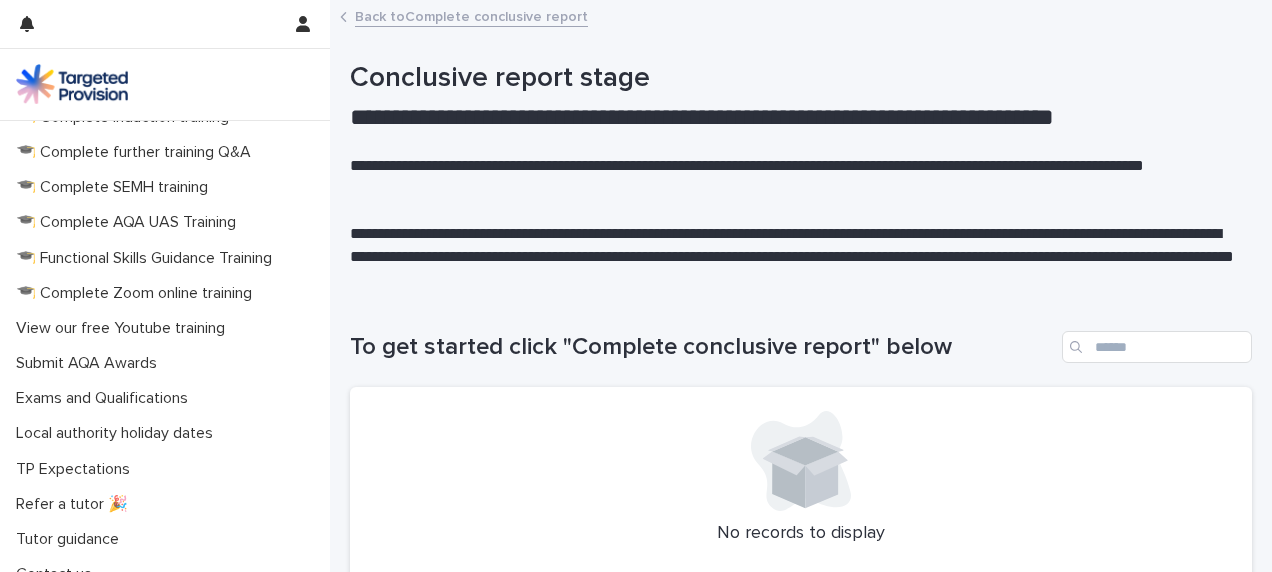 scroll, scrollTop: 710, scrollLeft: 0, axis: vertical 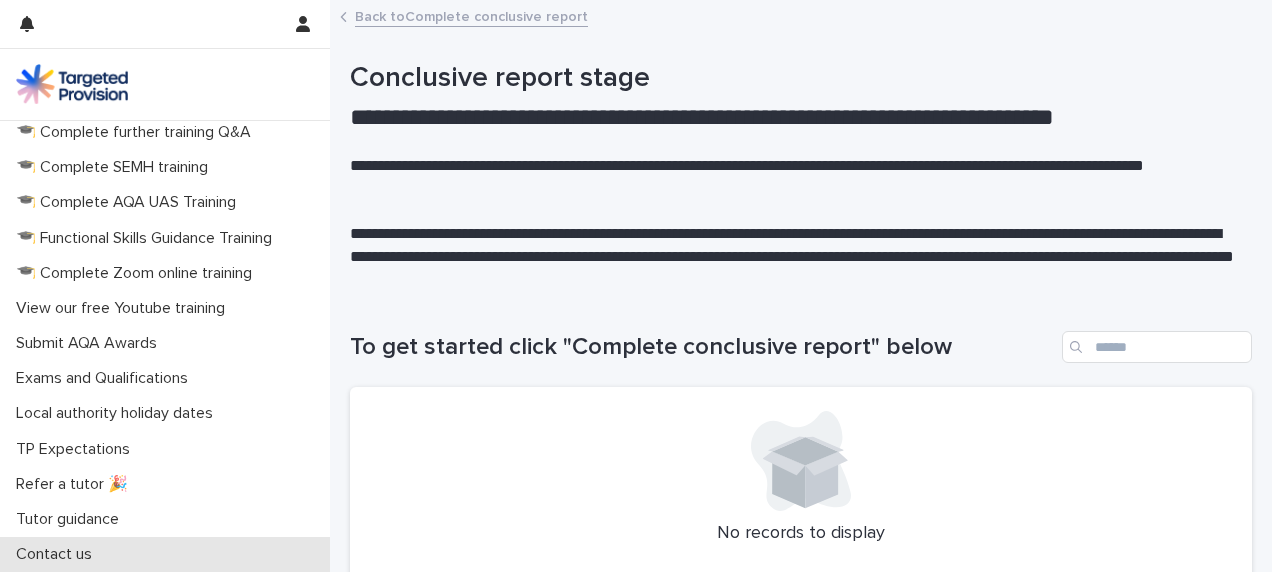 click on "Contact us" at bounding box center [58, 554] 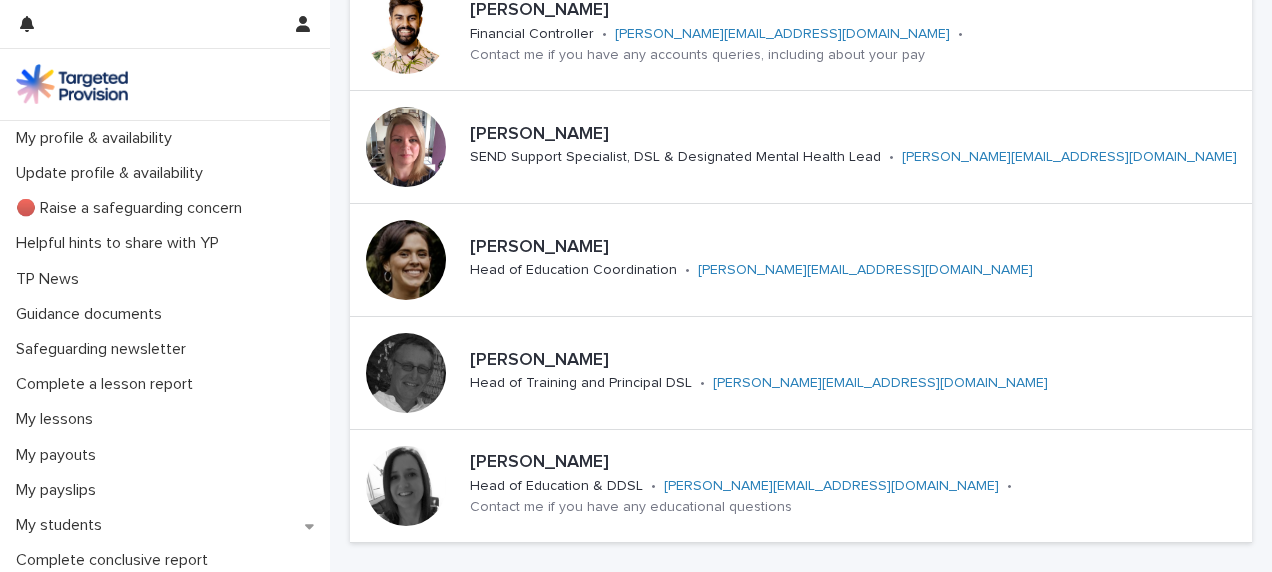 scroll, scrollTop: 317, scrollLeft: 0, axis: vertical 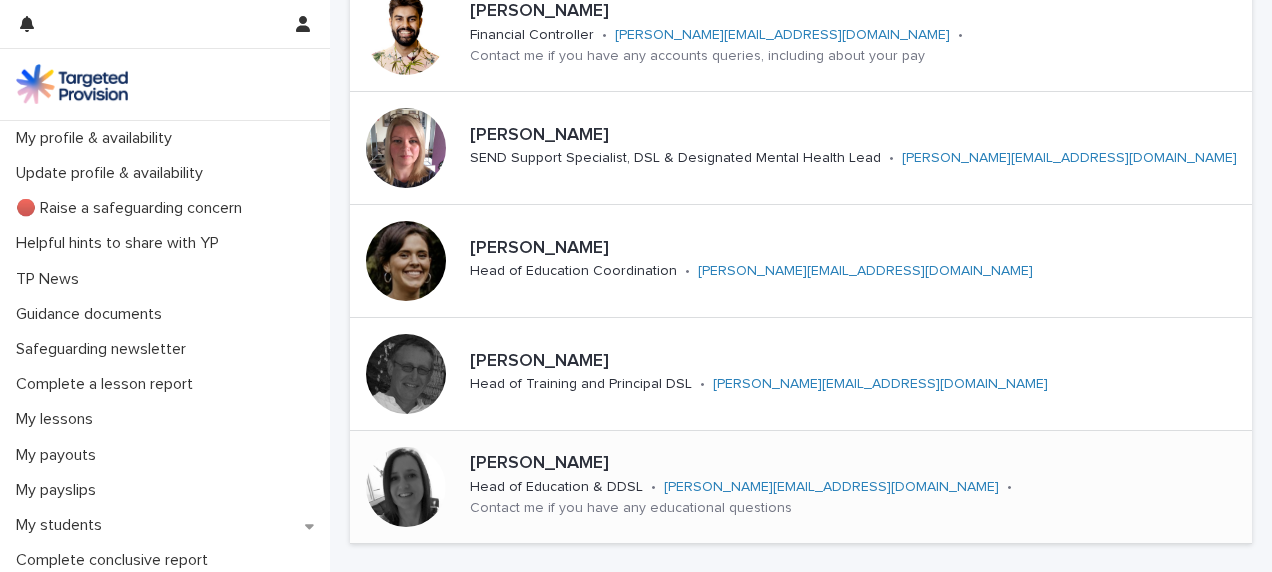 click on "rachel@targetedprovision.com" at bounding box center [831, 487] 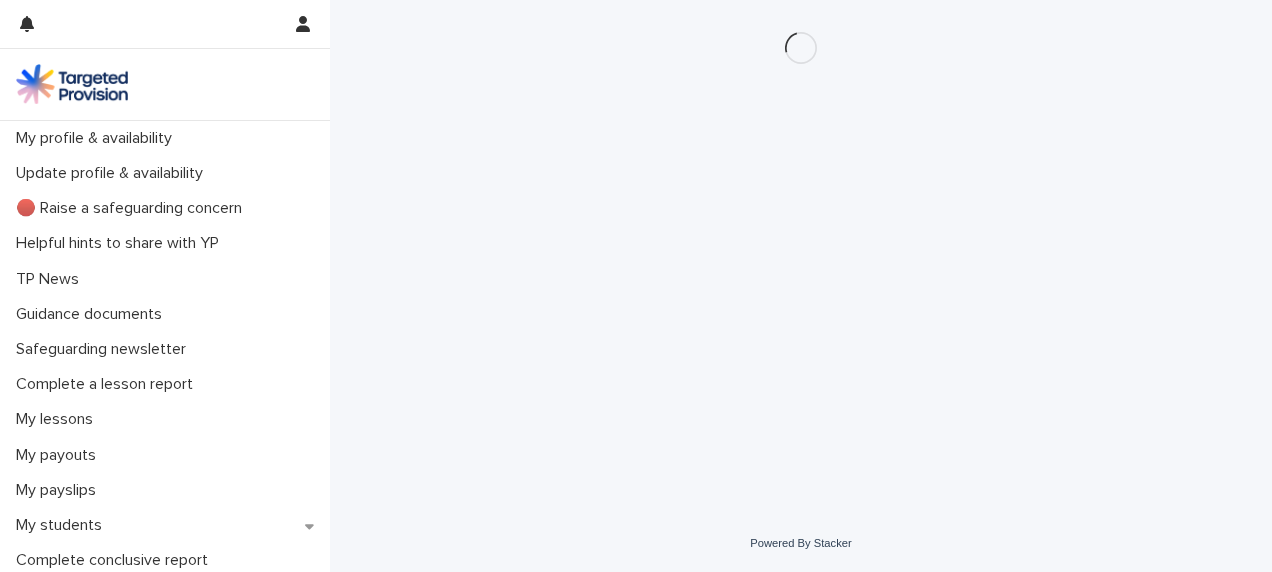scroll, scrollTop: 0, scrollLeft: 0, axis: both 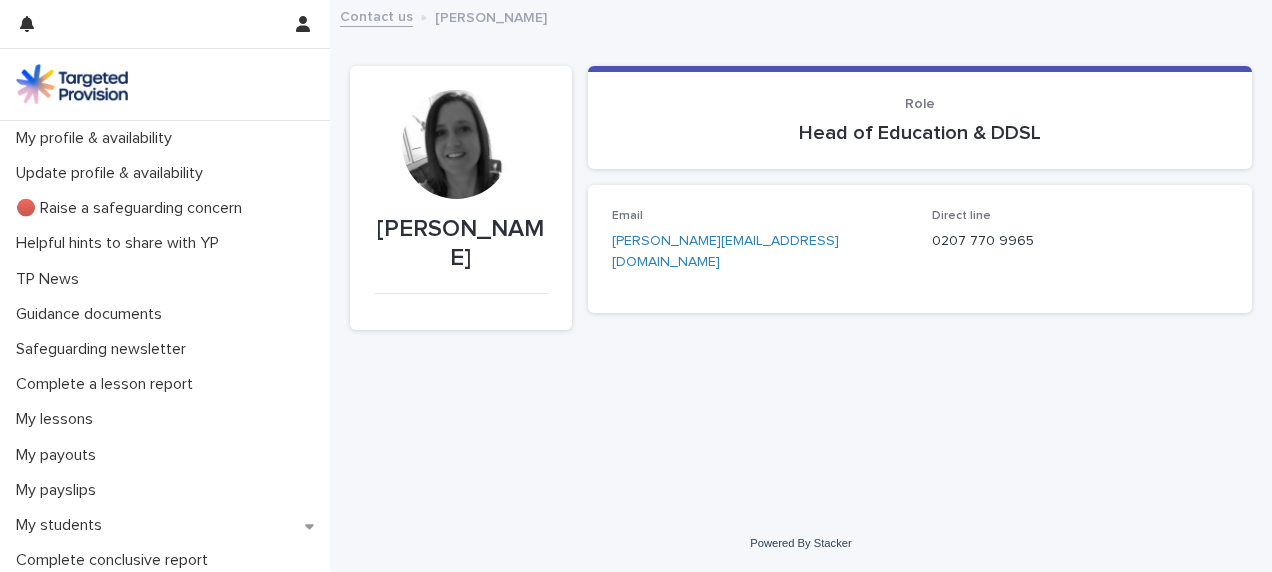 click on "rachel@targetedprovision.com" at bounding box center [725, 251] 